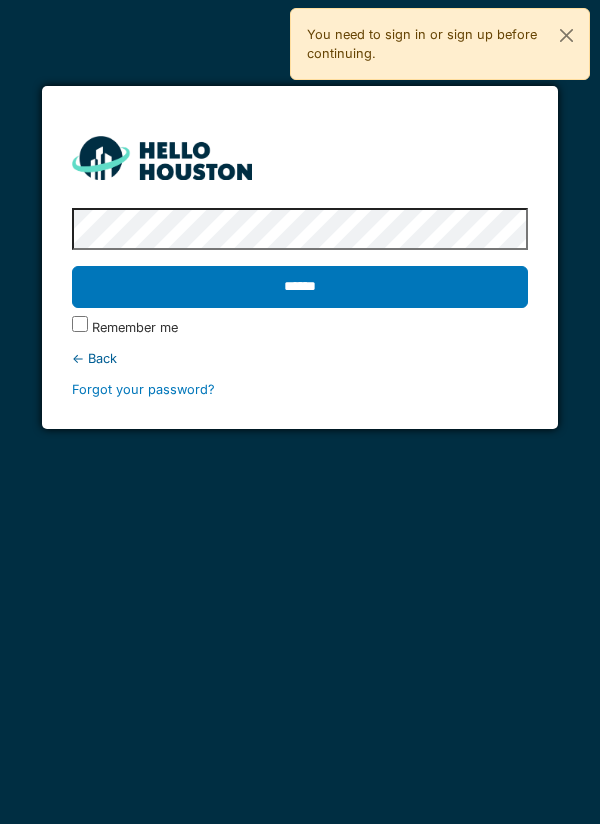 scroll, scrollTop: 0, scrollLeft: 0, axis: both 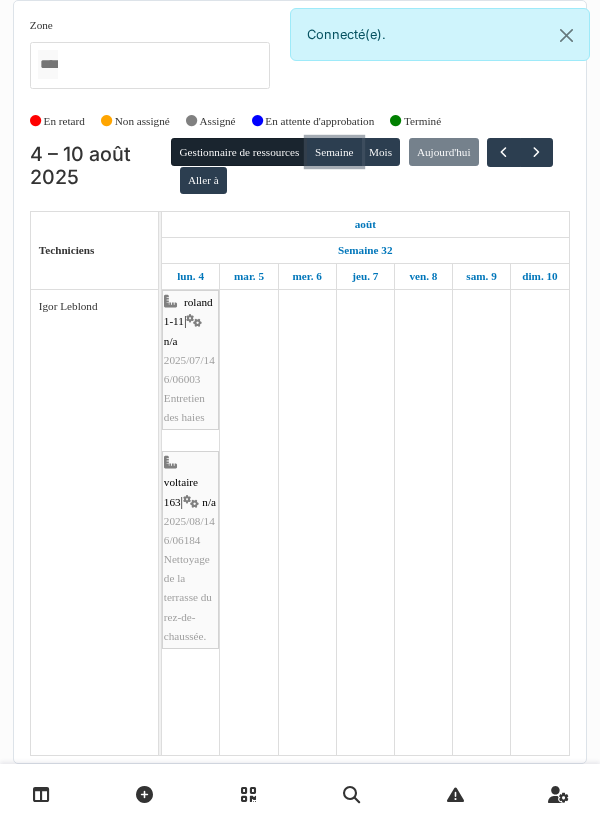 click on "Semaine" at bounding box center [334, 152] 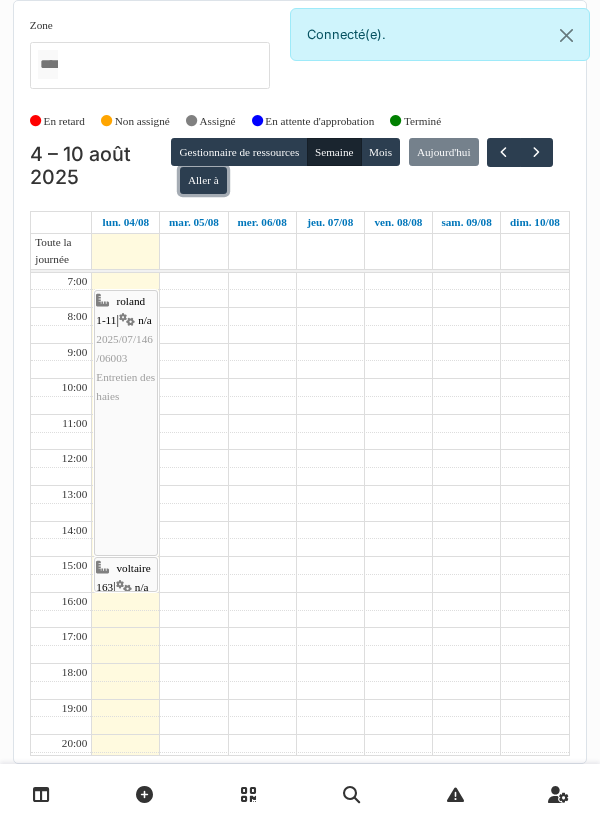 click on "Aller à" at bounding box center [203, 181] 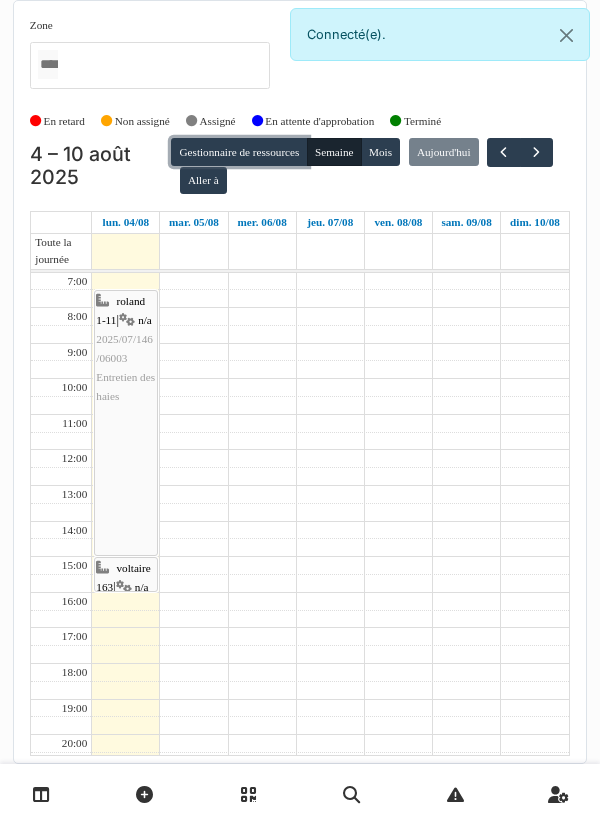 click on "Gestionnaire de ressources" at bounding box center [239, 152] 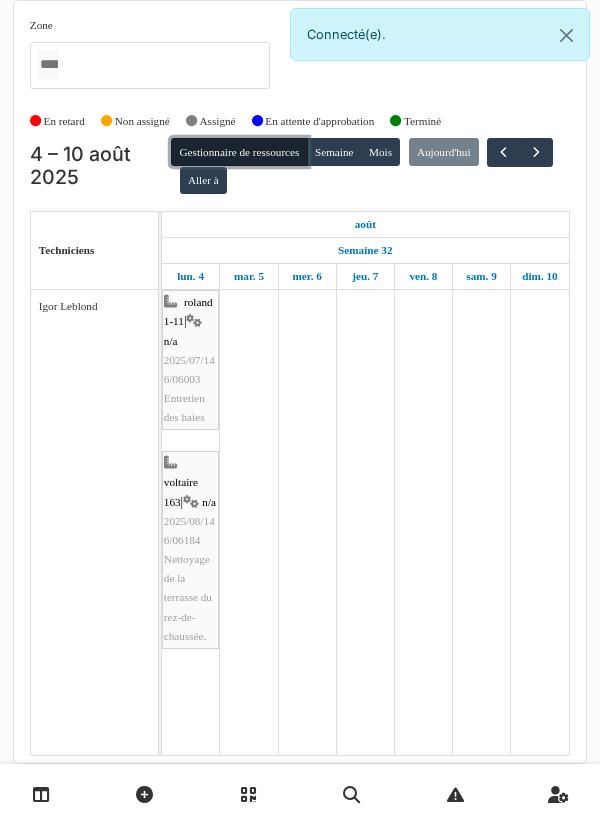 scroll, scrollTop: 0, scrollLeft: 0, axis: both 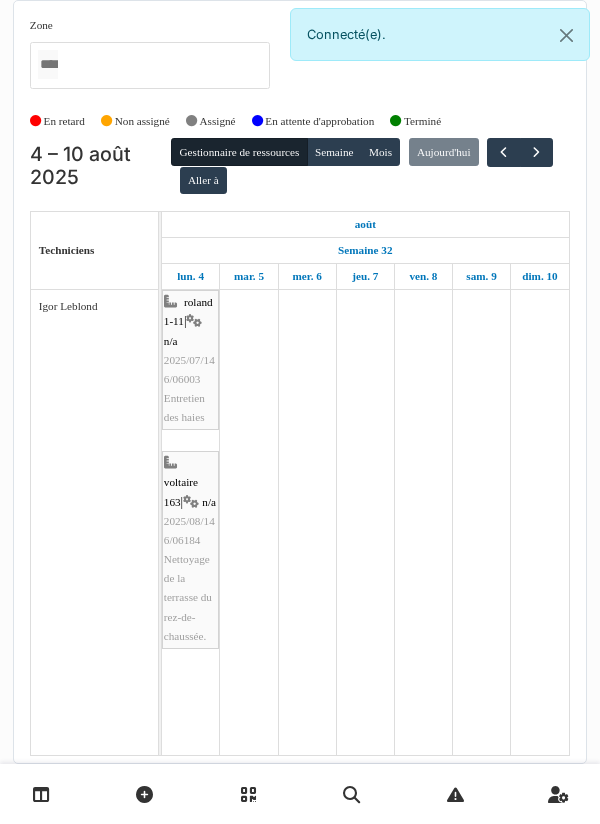click at bounding box center (144, 794) 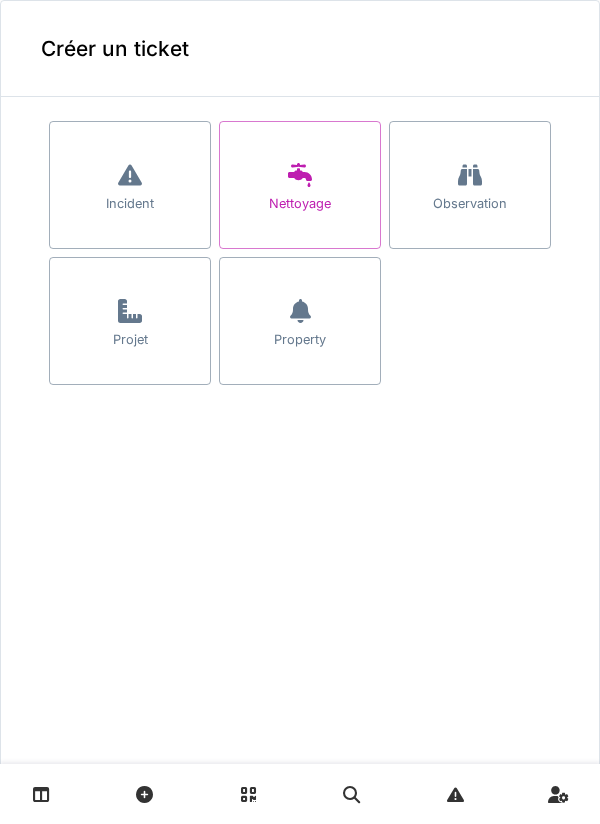 scroll, scrollTop: 0, scrollLeft: 0, axis: both 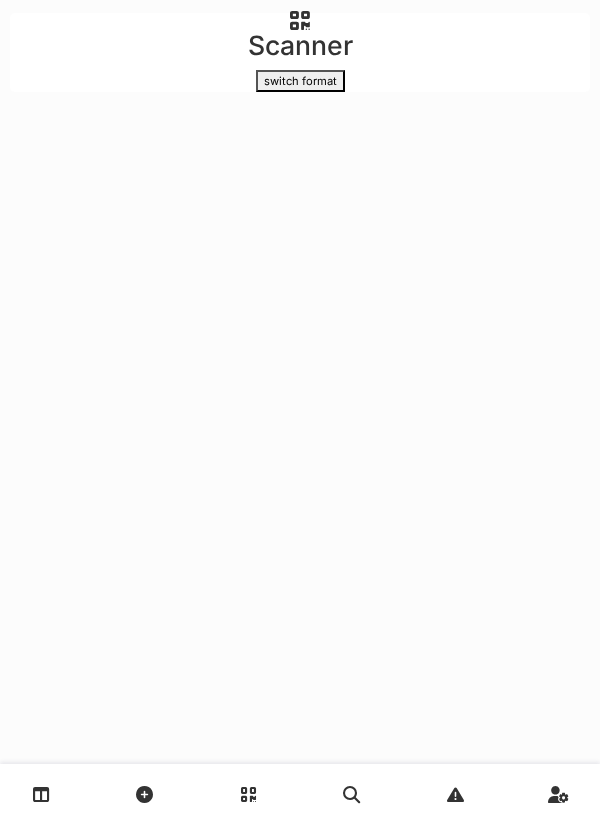 click at bounding box center (455, 794) 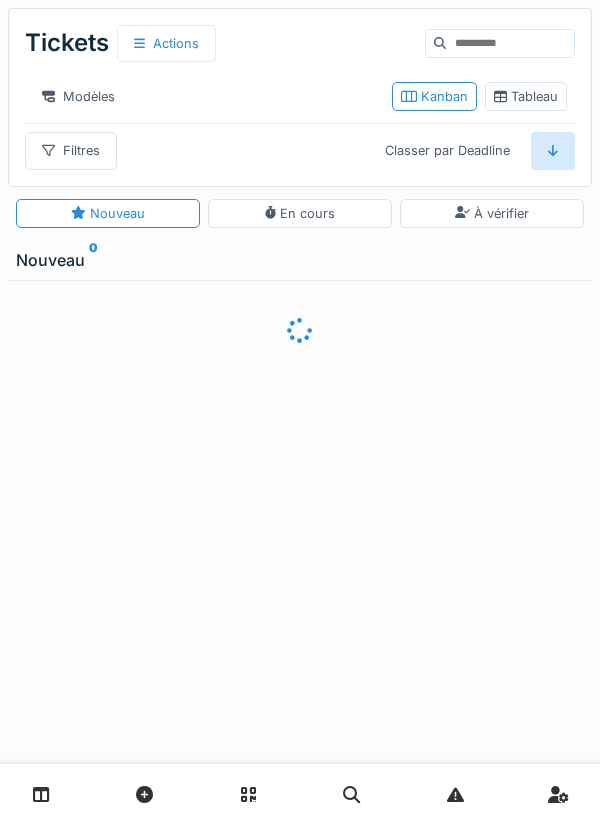 scroll, scrollTop: 0, scrollLeft: 0, axis: both 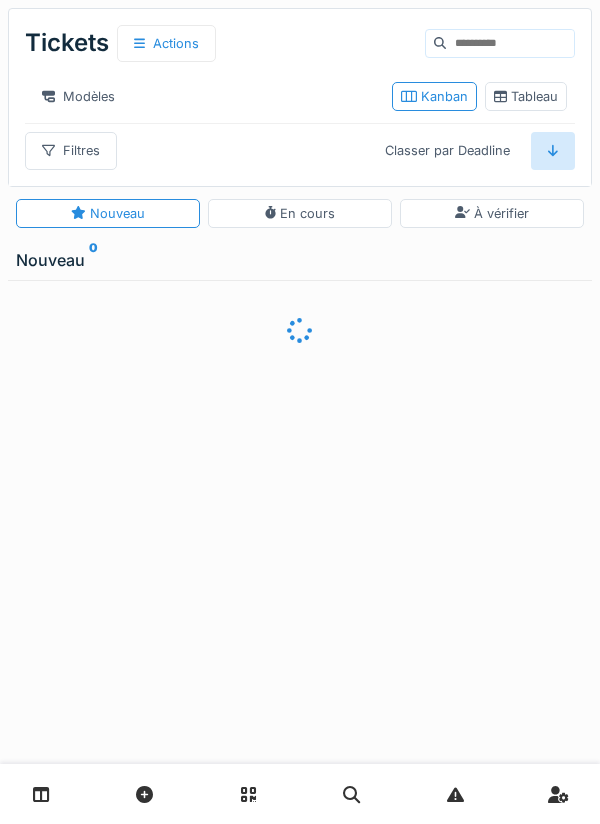 click at bounding box center [41, 794] 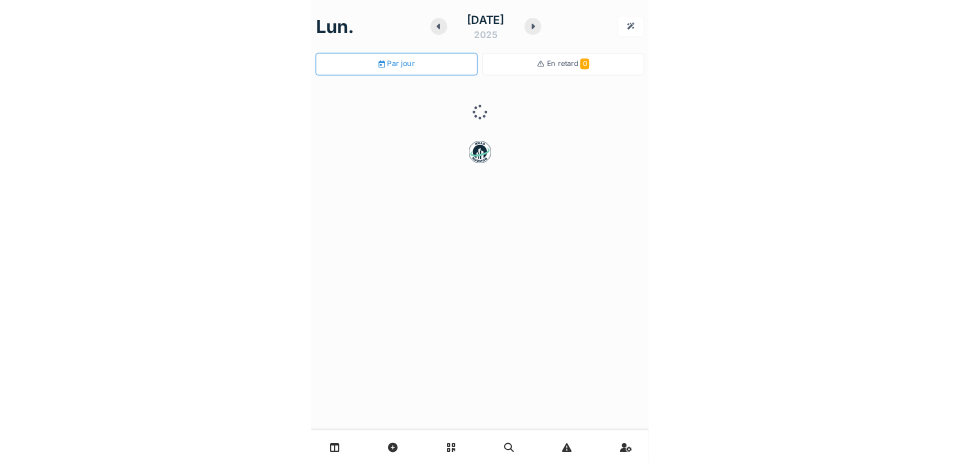 scroll, scrollTop: 0, scrollLeft: 0, axis: both 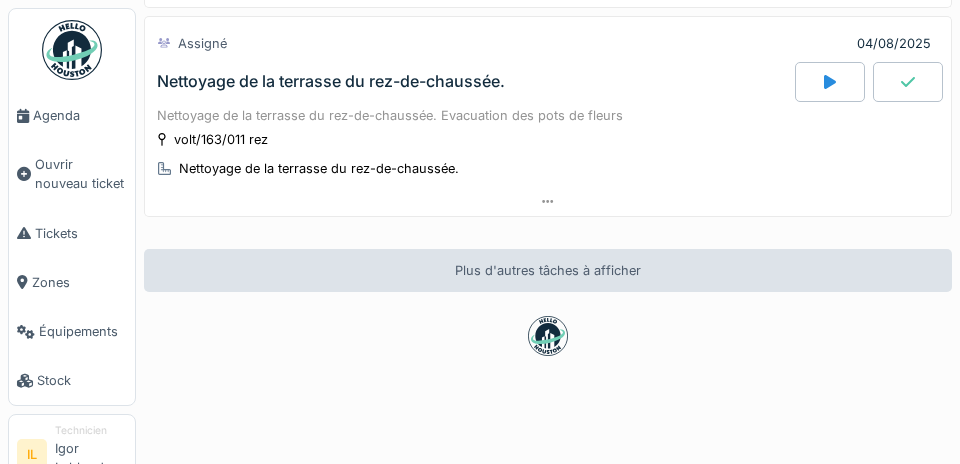 click on "Agenda" at bounding box center [80, 115] 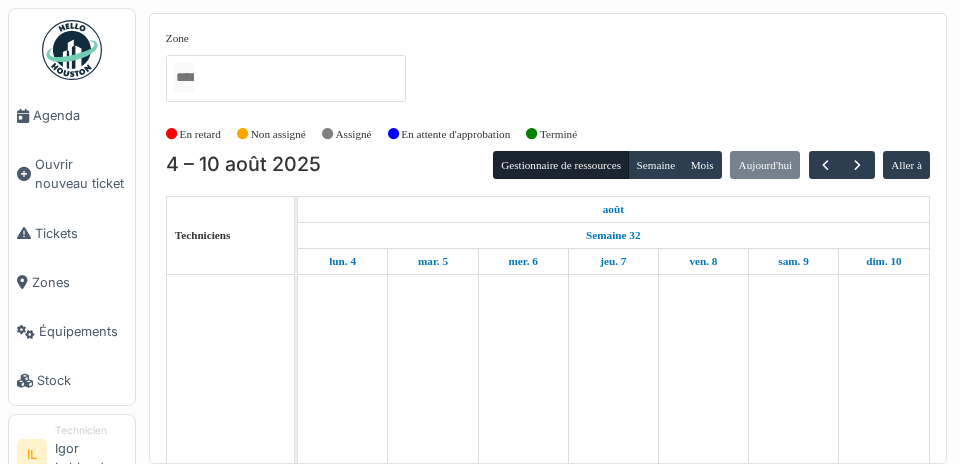scroll, scrollTop: 0, scrollLeft: 0, axis: both 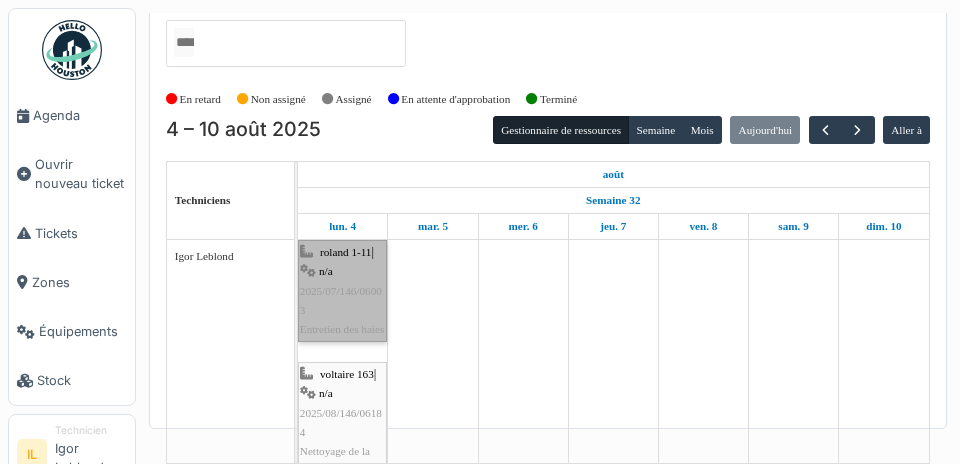 click on "roland 1-11
|     n/a
2025/07/146/06003
Entretien des haies" at bounding box center [342, 291] 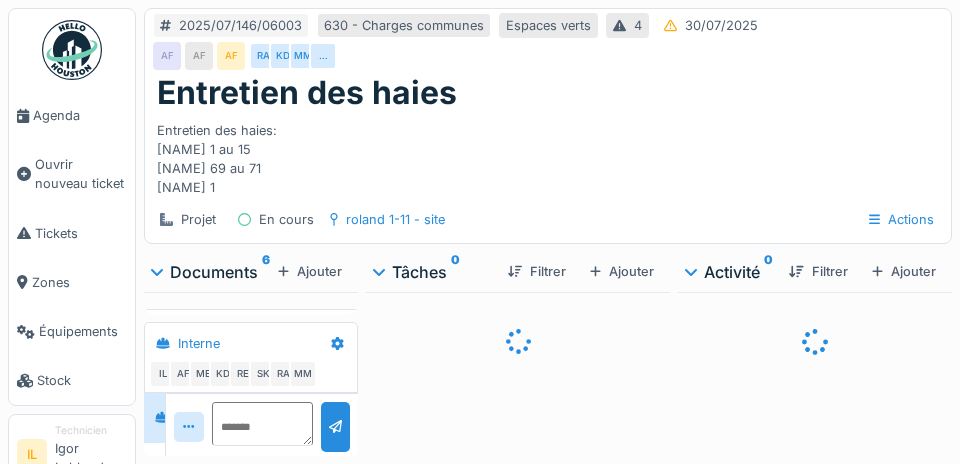 scroll, scrollTop: 0, scrollLeft: 0, axis: both 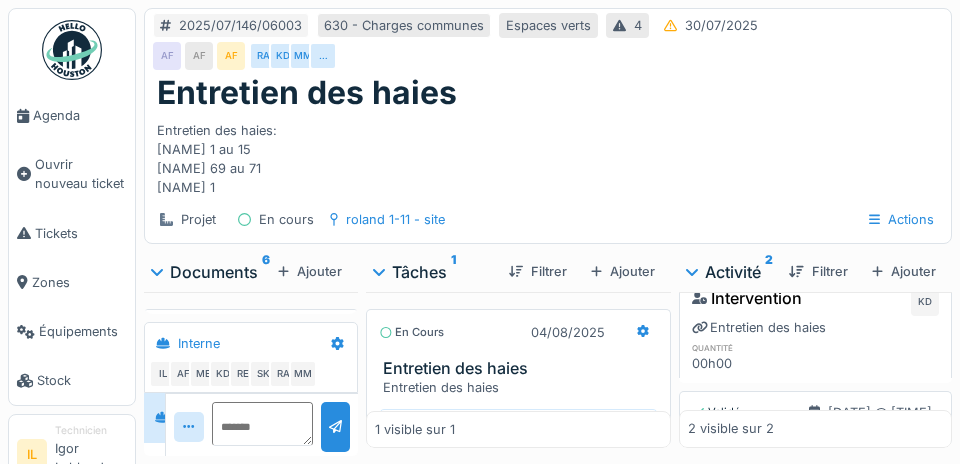 click on "Agenda" at bounding box center [80, 115] 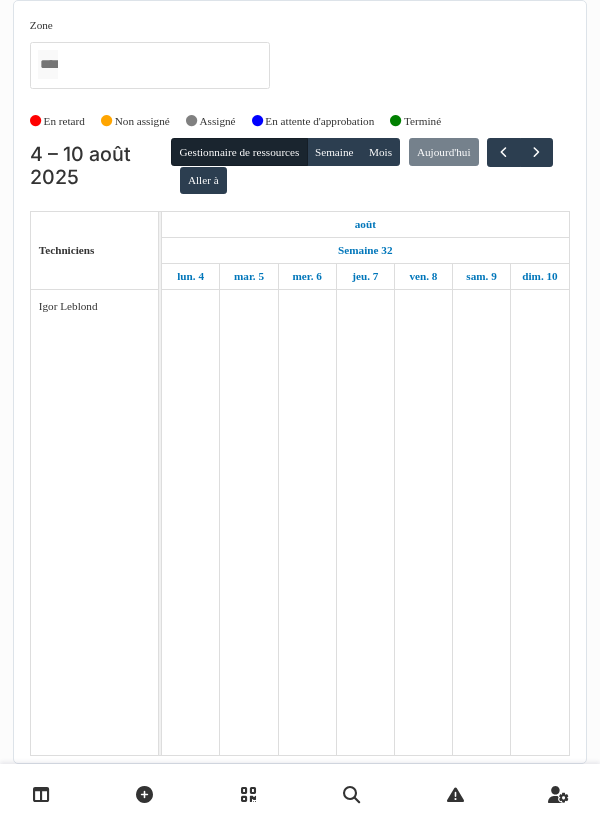 scroll, scrollTop: 0, scrollLeft: 0, axis: both 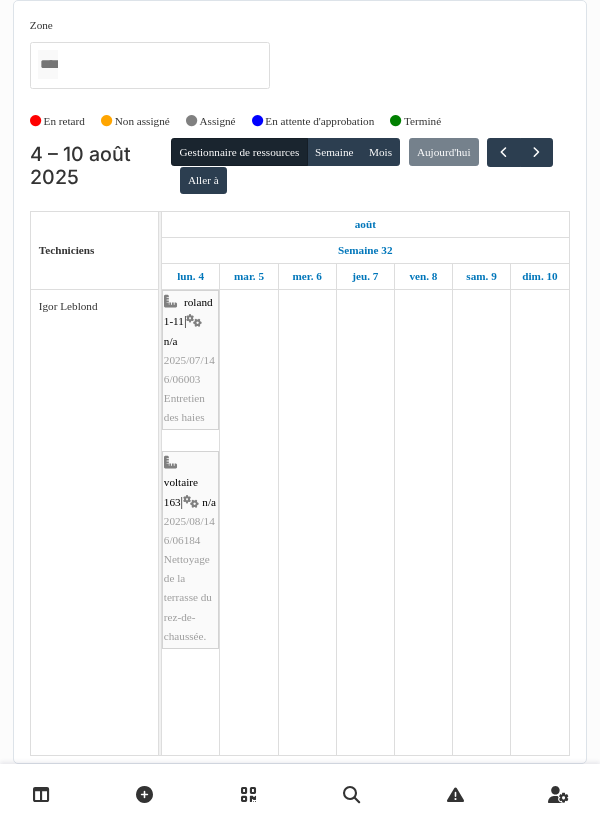click at bounding box center (248, 794) 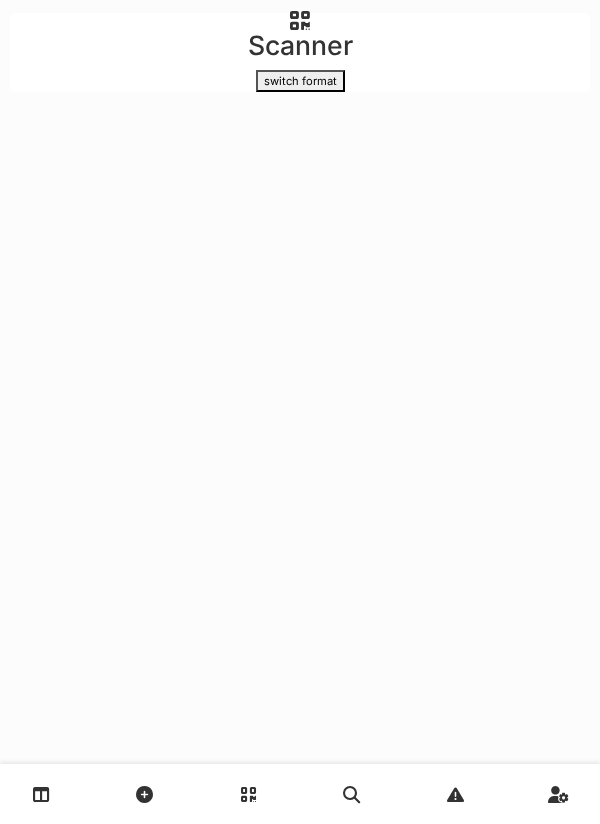 click at bounding box center [351, 794] 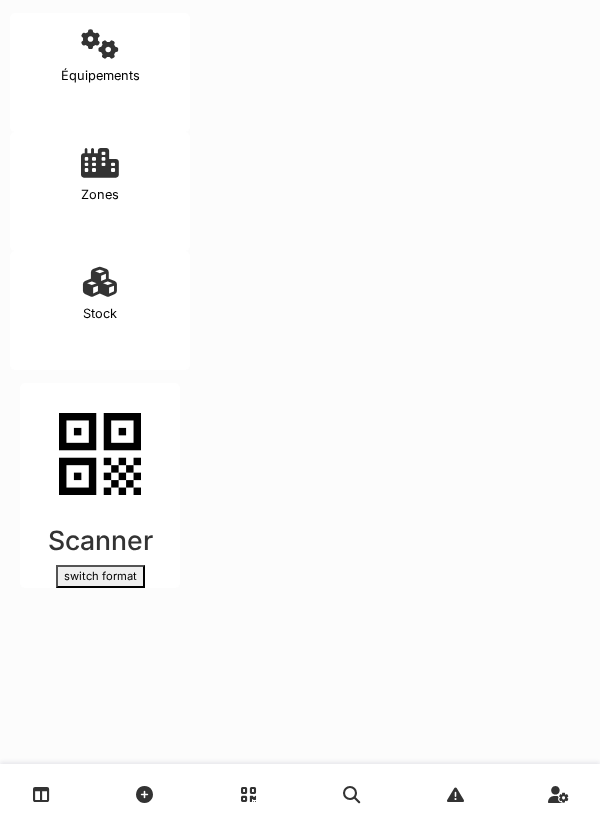 click at bounding box center (455, 794) 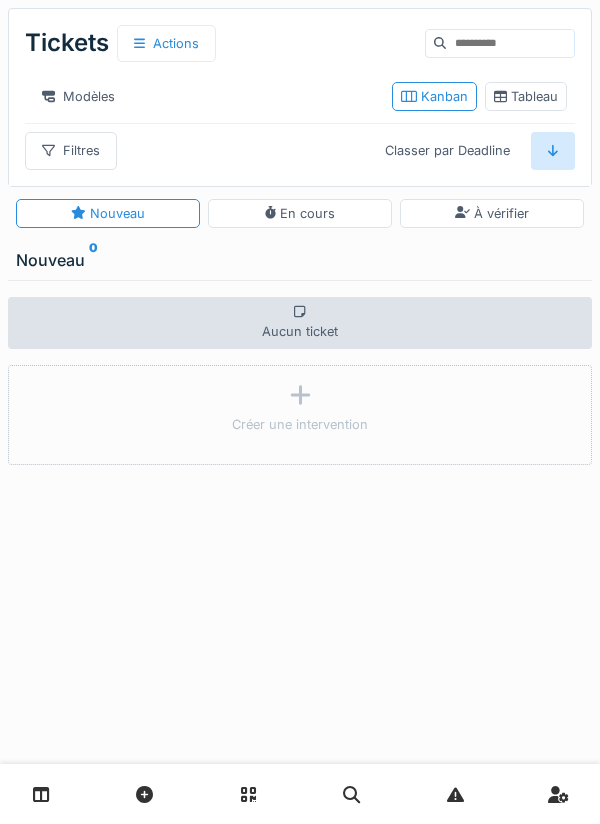 scroll, scrollTop: 0, scrollLeft: 0, axis: both 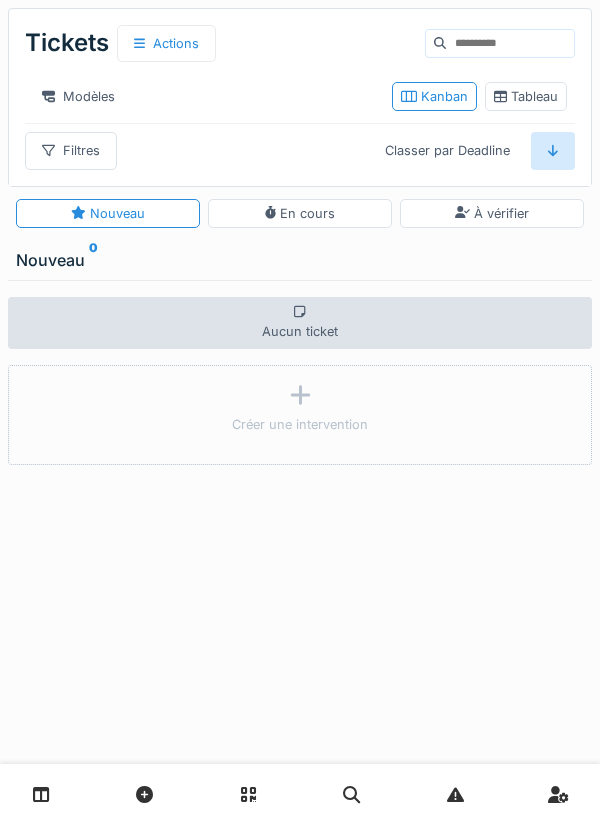 click at bounding box center (41, 794) 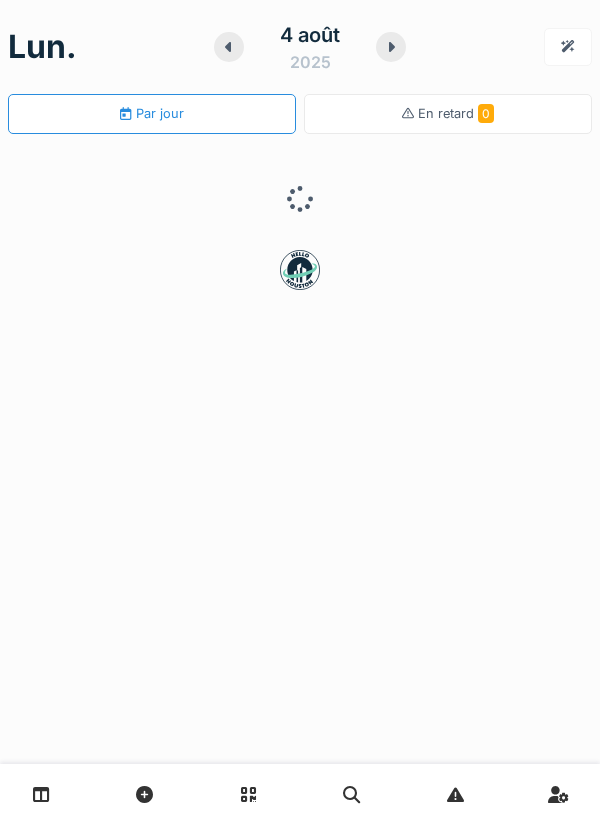 scroll, scrollTop: 0, scrollLeft: 0, axis: both 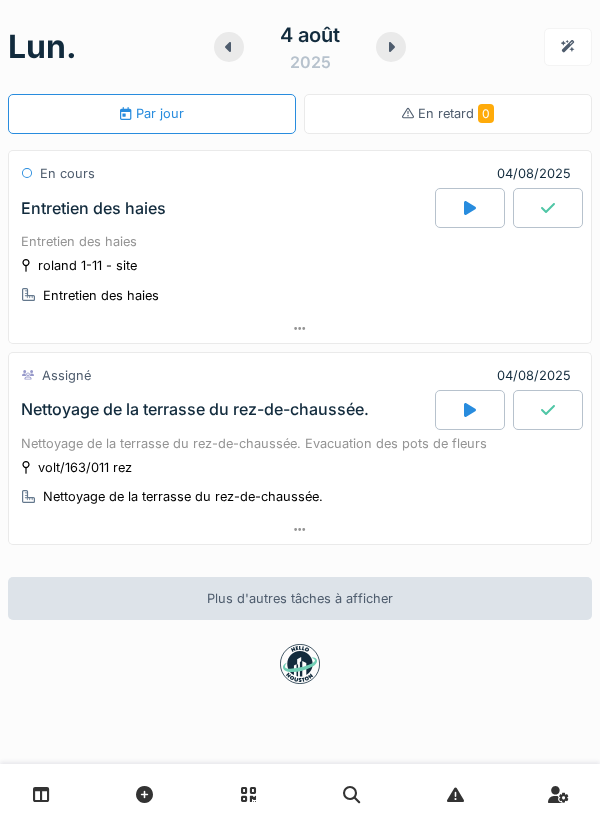 click at bounding box center (470, 208) 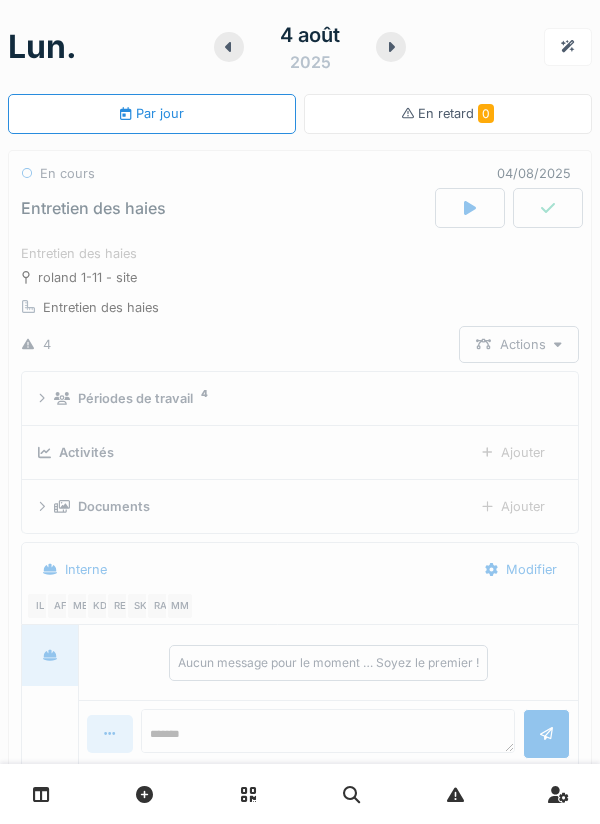 scroll, scrollTop: 70, scrollLeft: 0, axis: vertical 